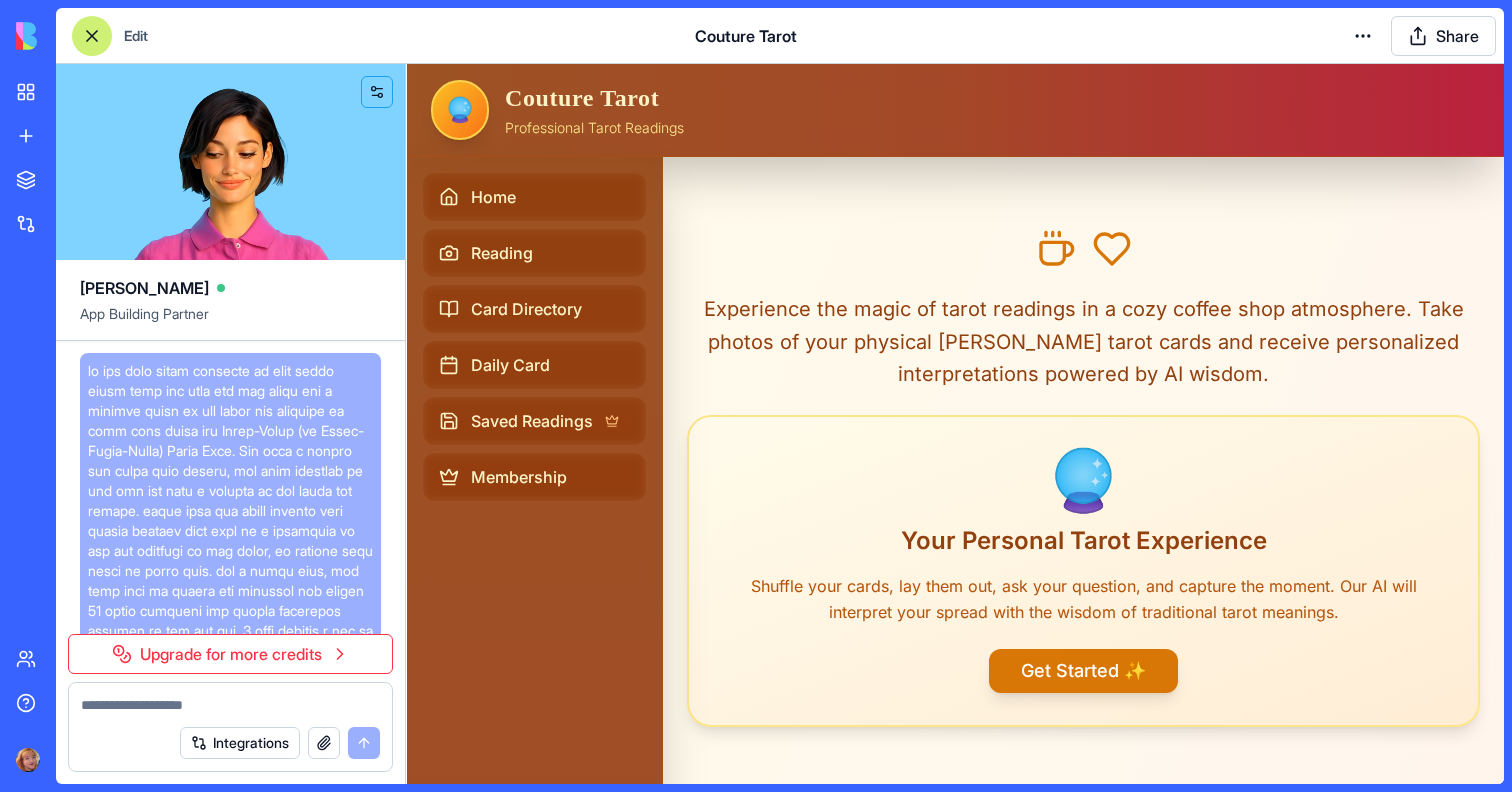 scroll, scrollTop: 0, scrollLeft: 0, axis: both 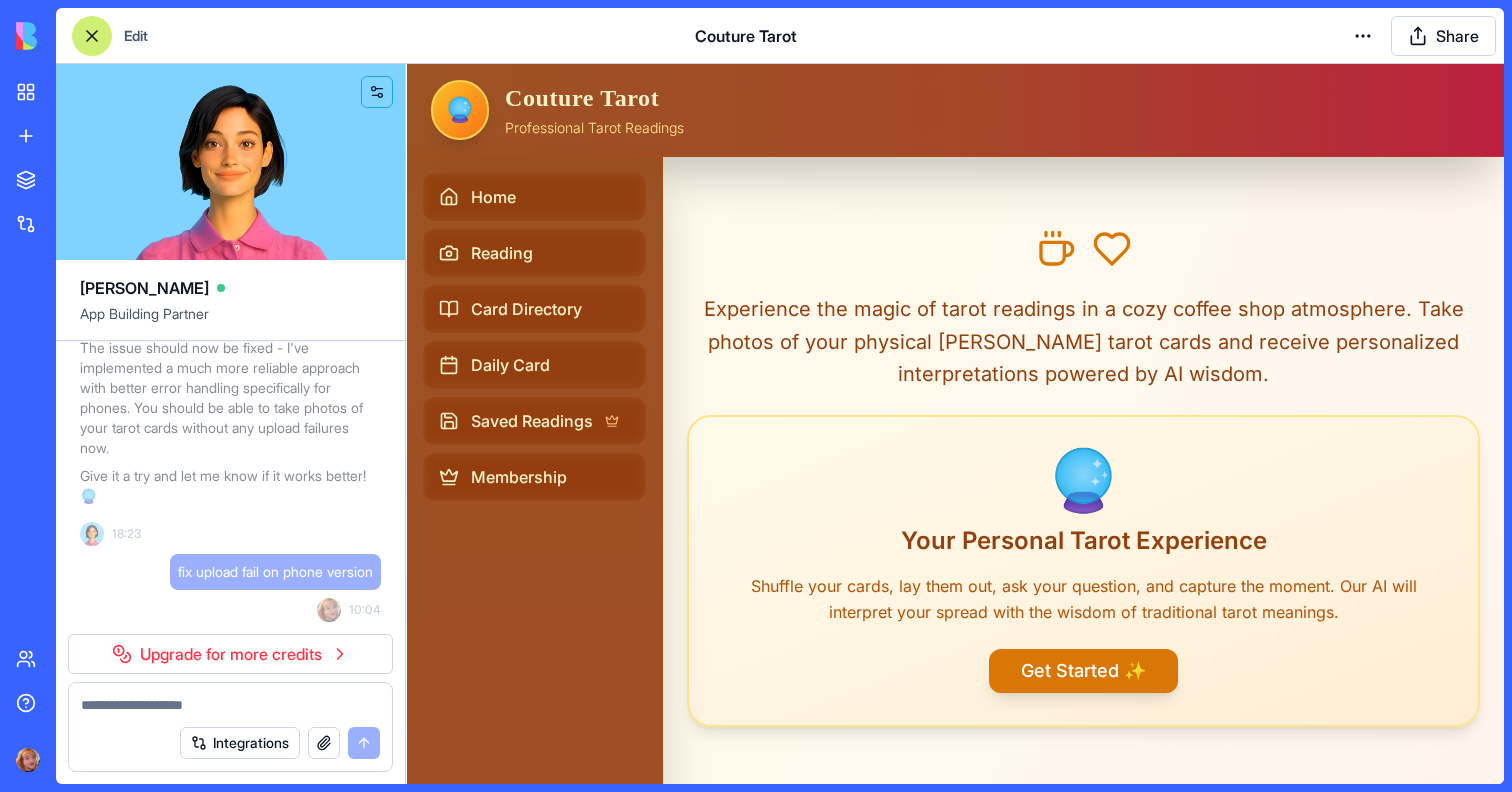click at bounding box center [230, 705] 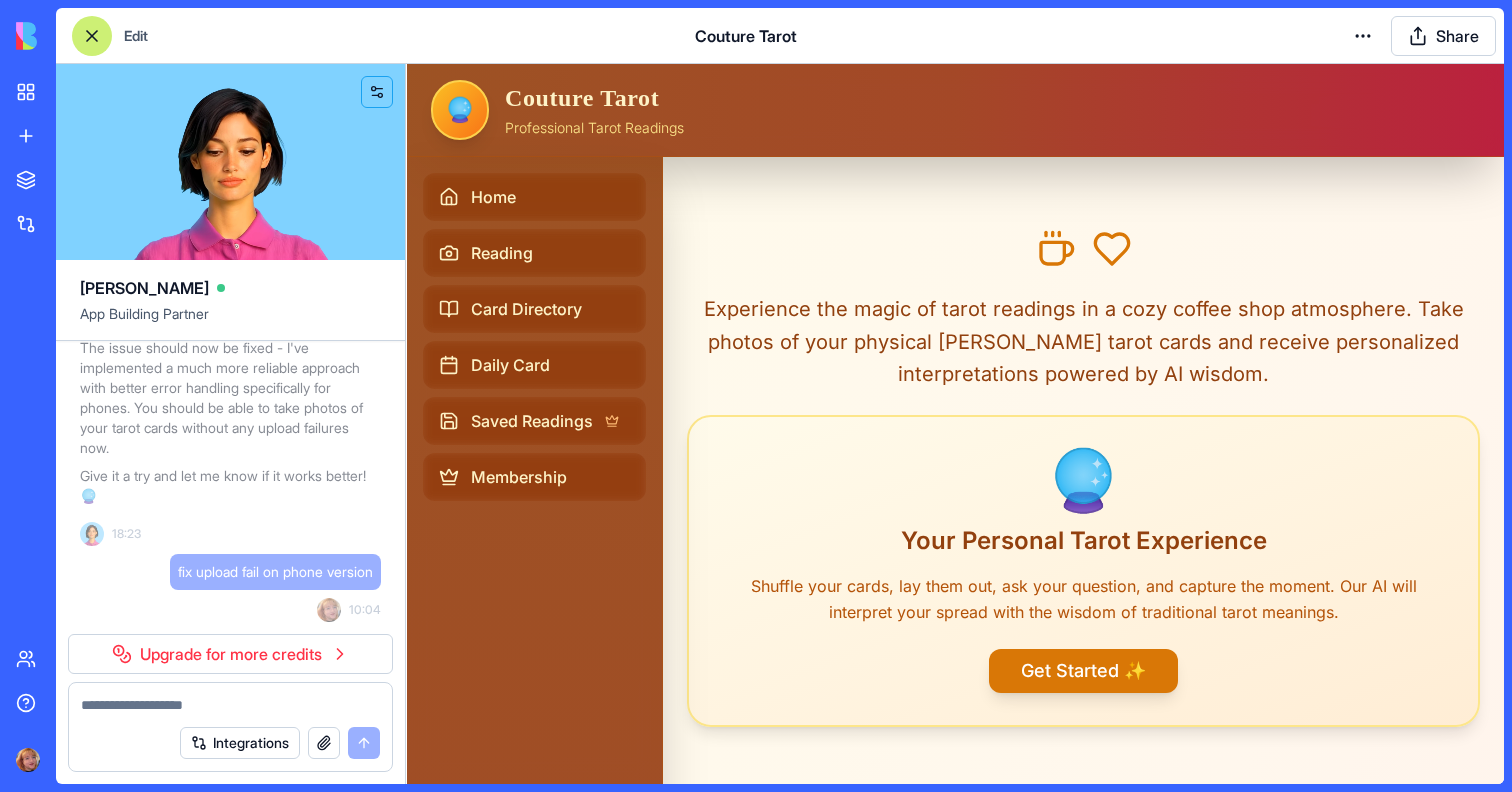 scroll, scrollTop: 66416, scrollLeft: 0, axis: vertical 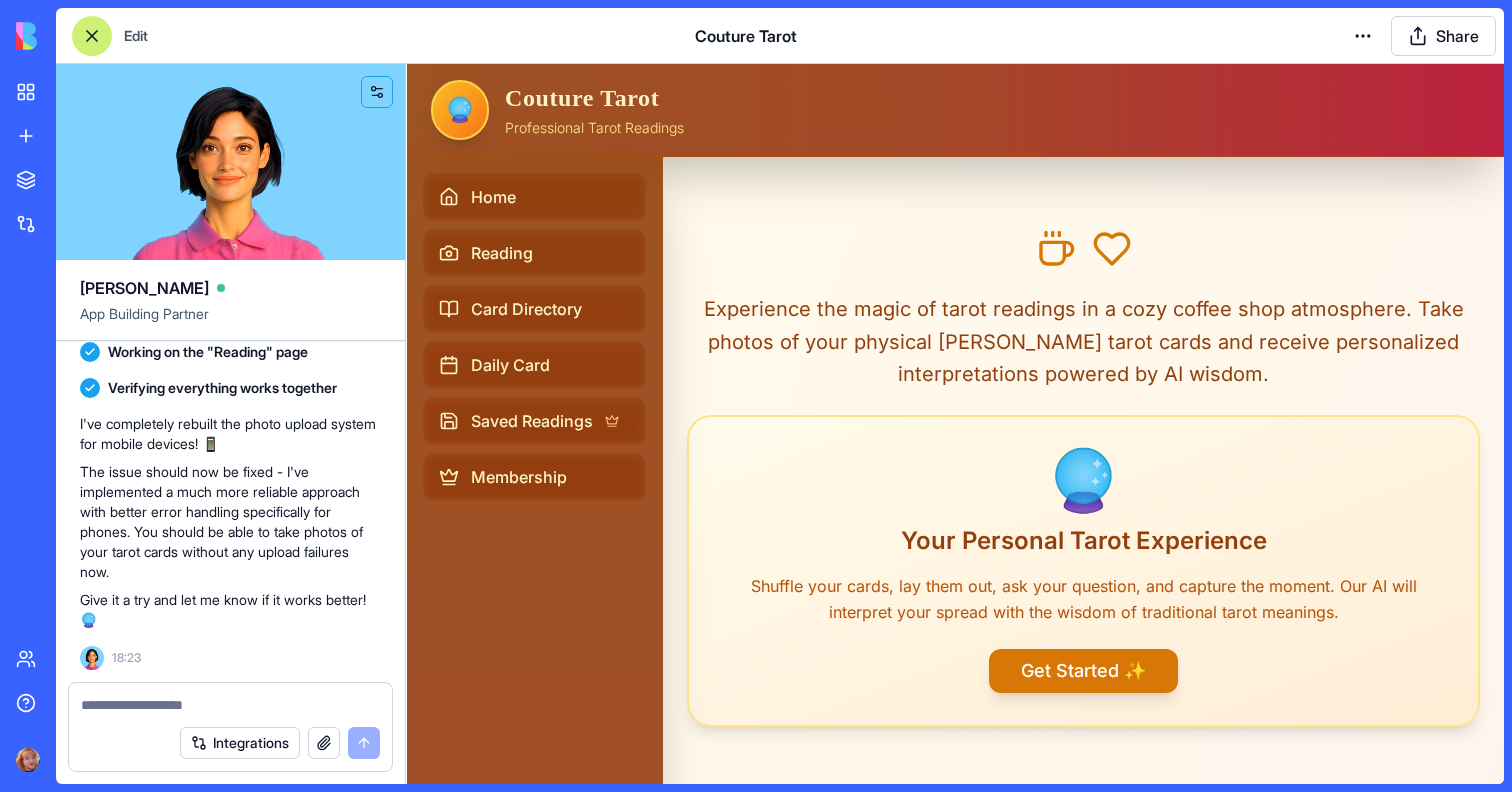 click at bounding box center (230, 705) 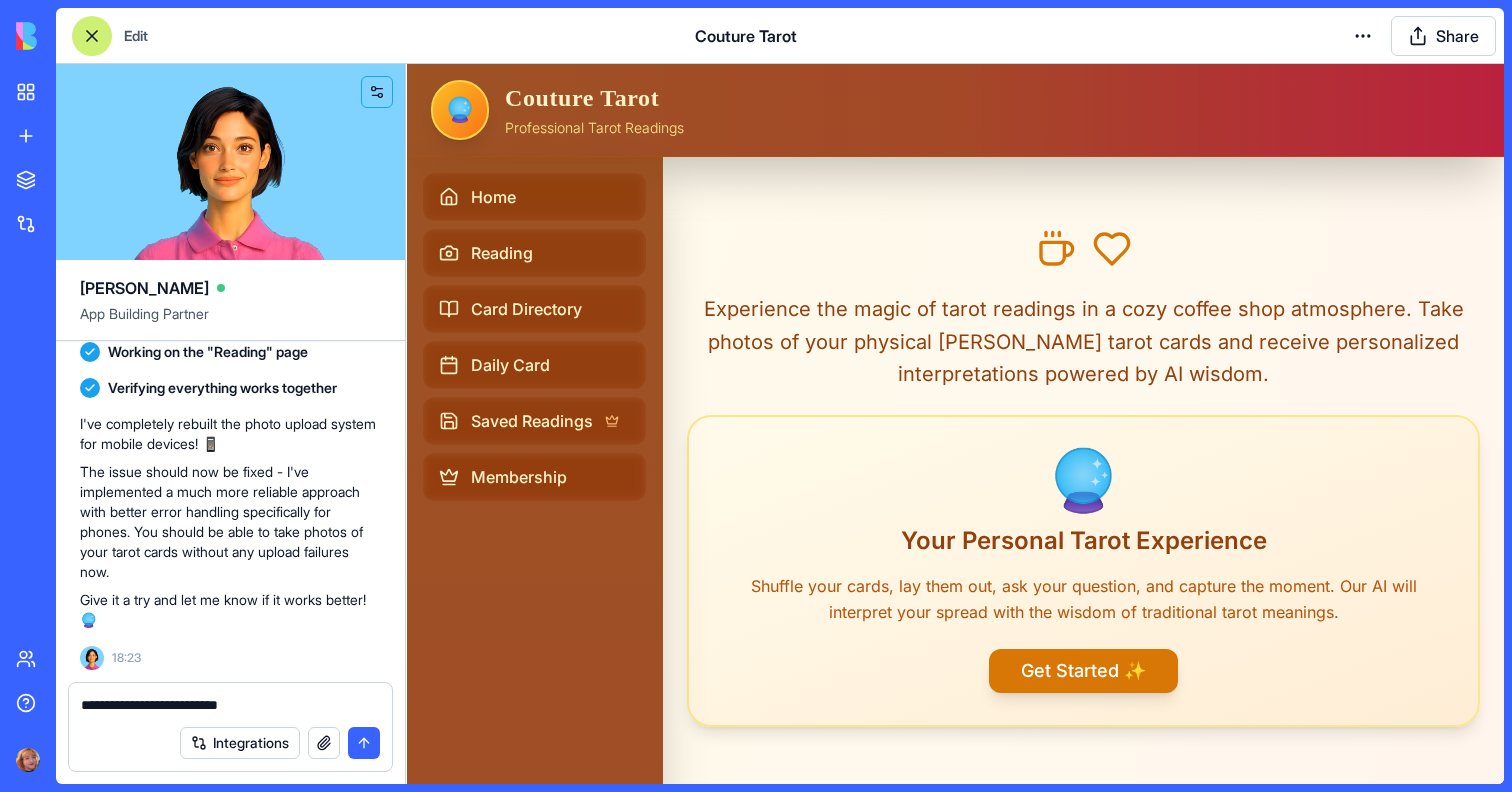 type on "**********" 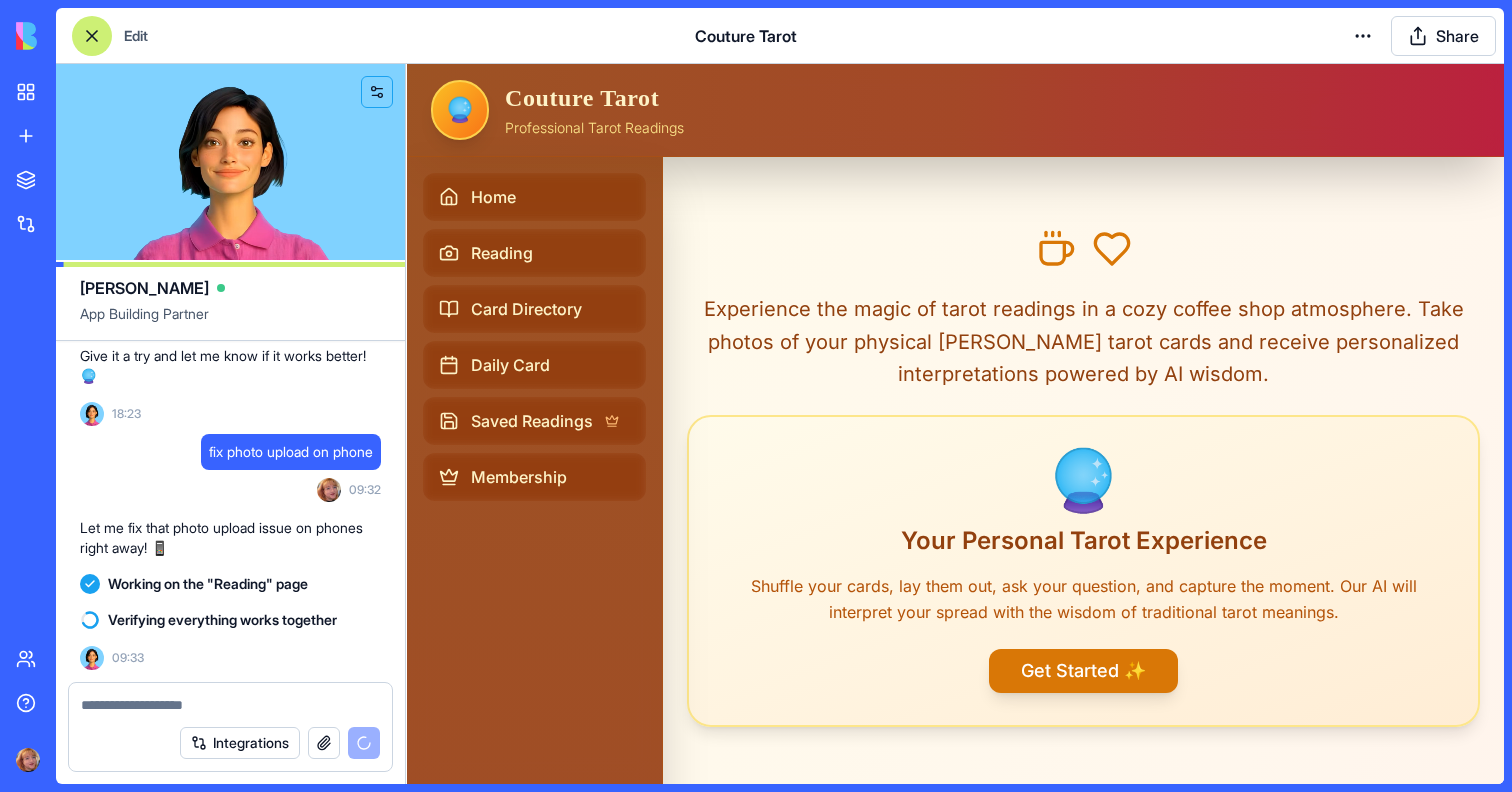 scroll, scrollTop: 67060, scrollLeft: 0, axis: vertical 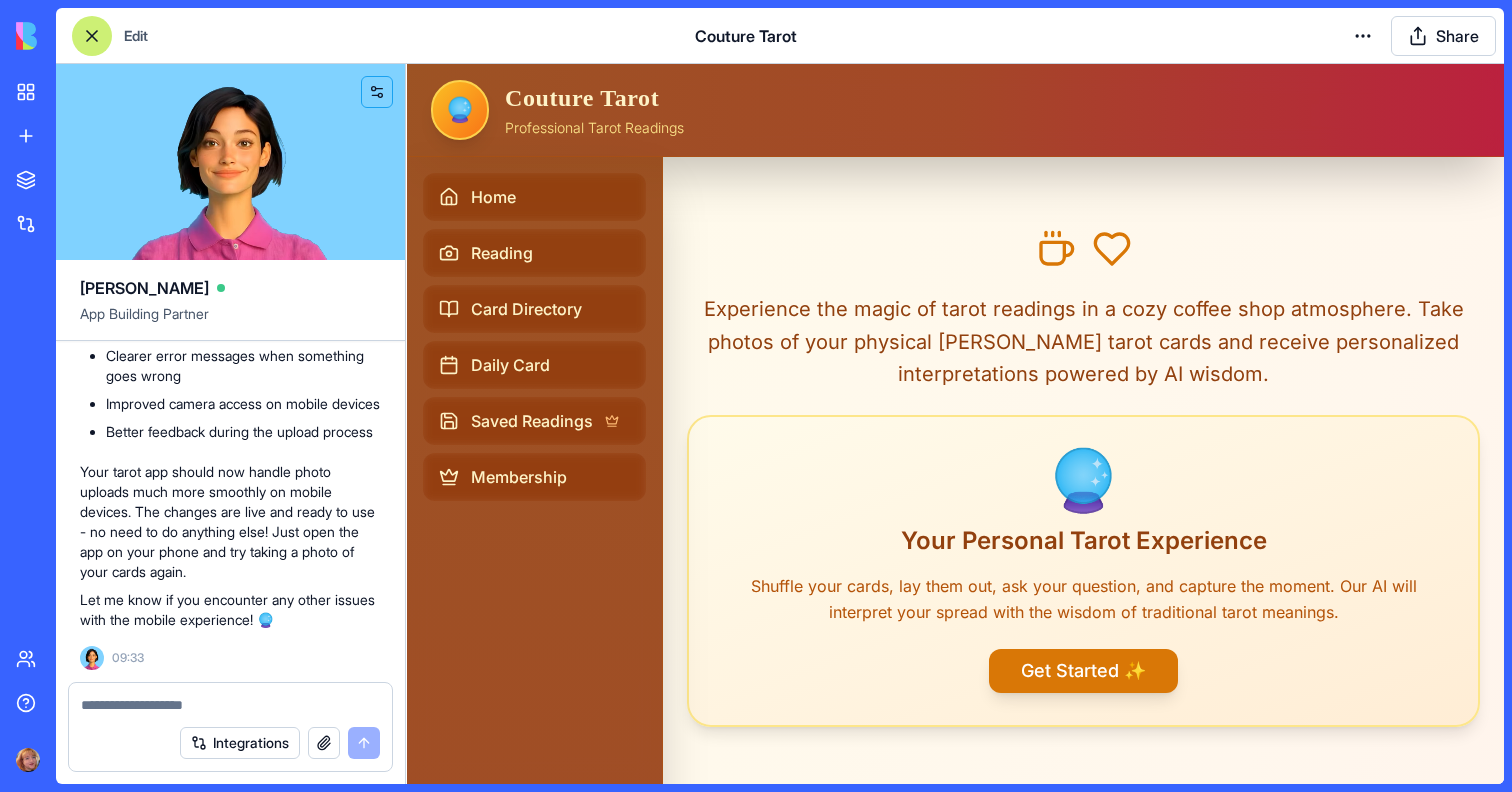 click on "My Apps New App
To pick up a draggable item, press the space bar.
While dragging, use the arrow keys to move the item.
Press space again to drop the item in its new position, or press escape to cancel.
Marketplace Integrations Team Help Edit Couture Tarot Share Ella App Building Partner Undo 10:15 Hi there! I'm going to build you a magical tarot reading app that captures your real-life card spreads and delivers insightful readings. Your Couture Tarot app will have card recognition, a study directory, and membership options - all with that cozy coffee shop vibe you're looking for! ☕
🔮 Tarot Magic Coming Right Up! I need to create the tables for our tarot app first. Let's set up the data structure: Now I'll populate the TarotCards and Spreads tables with some initial data: I notice there's an issue with the column names in the Spreads table. Let me fix that: Now I'll update the Spreads table with the correct data: Now I'll implement the app with all the required features: Naming the app" at bounding box center (756, 396) 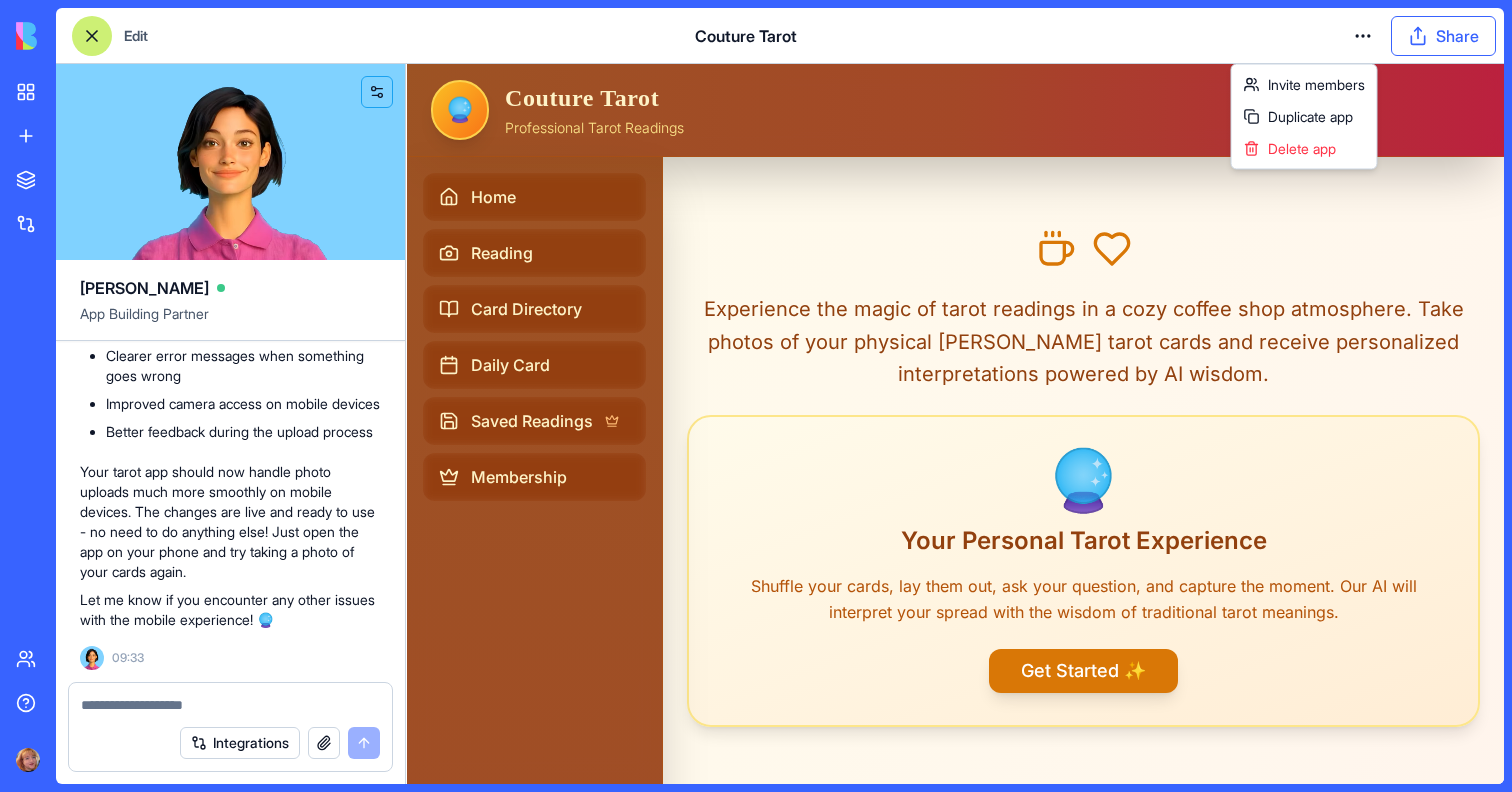 click on "My Apps New App
To pick up a draggable item, press the space bar.
While dragging, use the arrow keys to move the item.
Press space again to drop the item in its new position, or press escape to cancel.
Marketplace Integrations Team Help Edit Couture Tarot Share Ella App Building Partner Undo 10:15 Hi there! I'm going to build you a magical tarot reading app that captures your real-life card spreads and delivers insightful readings. Your Couture Tarot app will have card recognition, a study directory, and membership options - all with that cozy coffee shop vibe you're looking for! ☕
🔮 Tarot Magic Coming Right Up! I need to create the tables for our tarot app first. Let's set up the data structure: Now I'll populate the TarotCards and Spreads tables with some initial data: I notice there's an issue with the column names in the Spreads table. Let me fix that: Now I'll update the Spreads table with the correct data: Now I'll implement the app with all the required features: Naming the app" at bounding box center (756, 396) 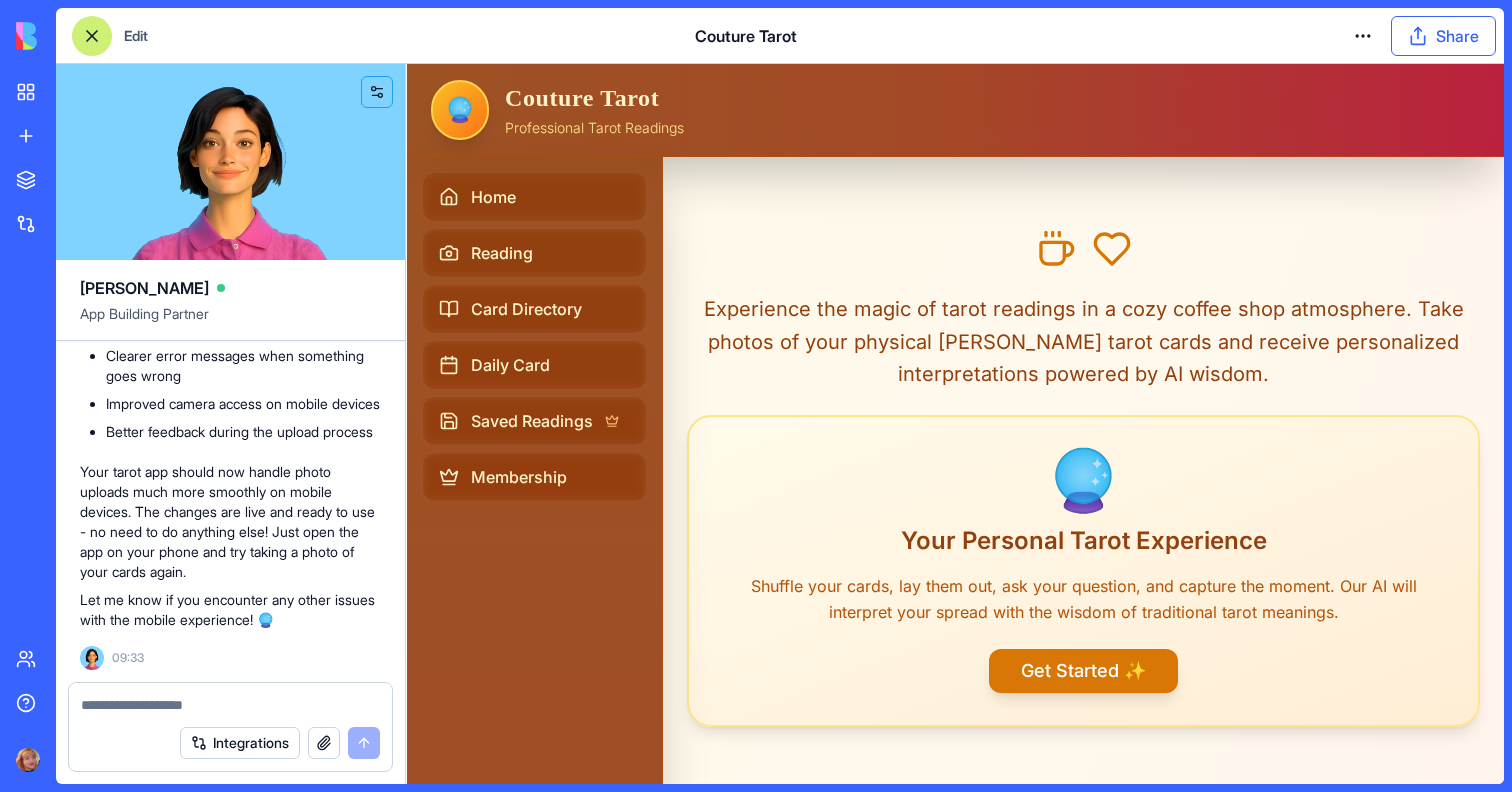 click on "Share" at bounding box center (1443, 36) 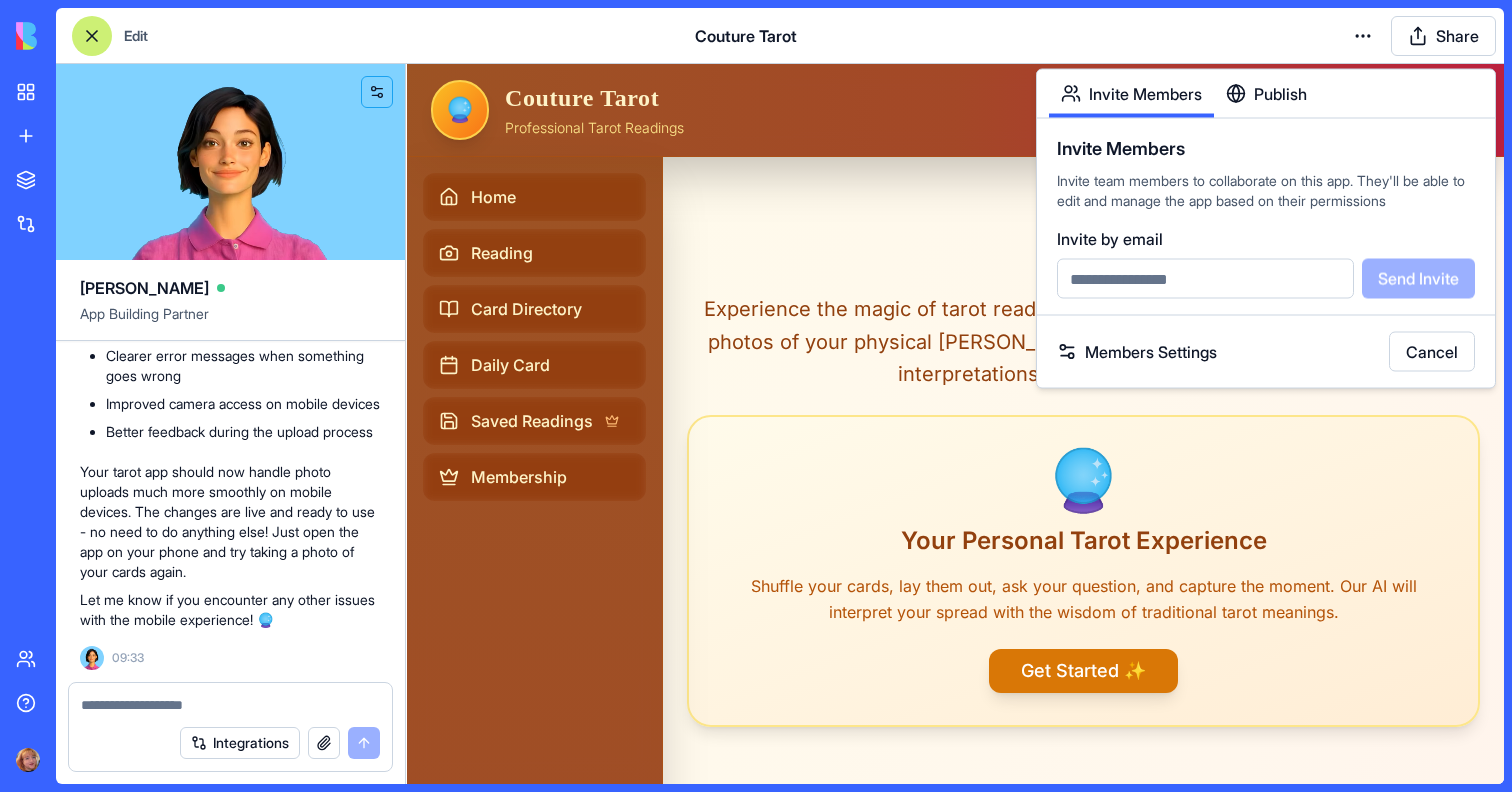 click on "Experience the magic of tarot readings in a cozy coffee shop atmosphere. Take photos of your physical Rider-Waite tarot cards and receive personalized interpretations powered by AI wisdom. 🔮 Your Personal Tarot Experience Shuffle your cards, lay them out, ask your question, and capture the moment. Our AI will interpret your spread with the wisdom of traditional tarot meanings. Get Started ✨" at bounding box center [1083, 478] 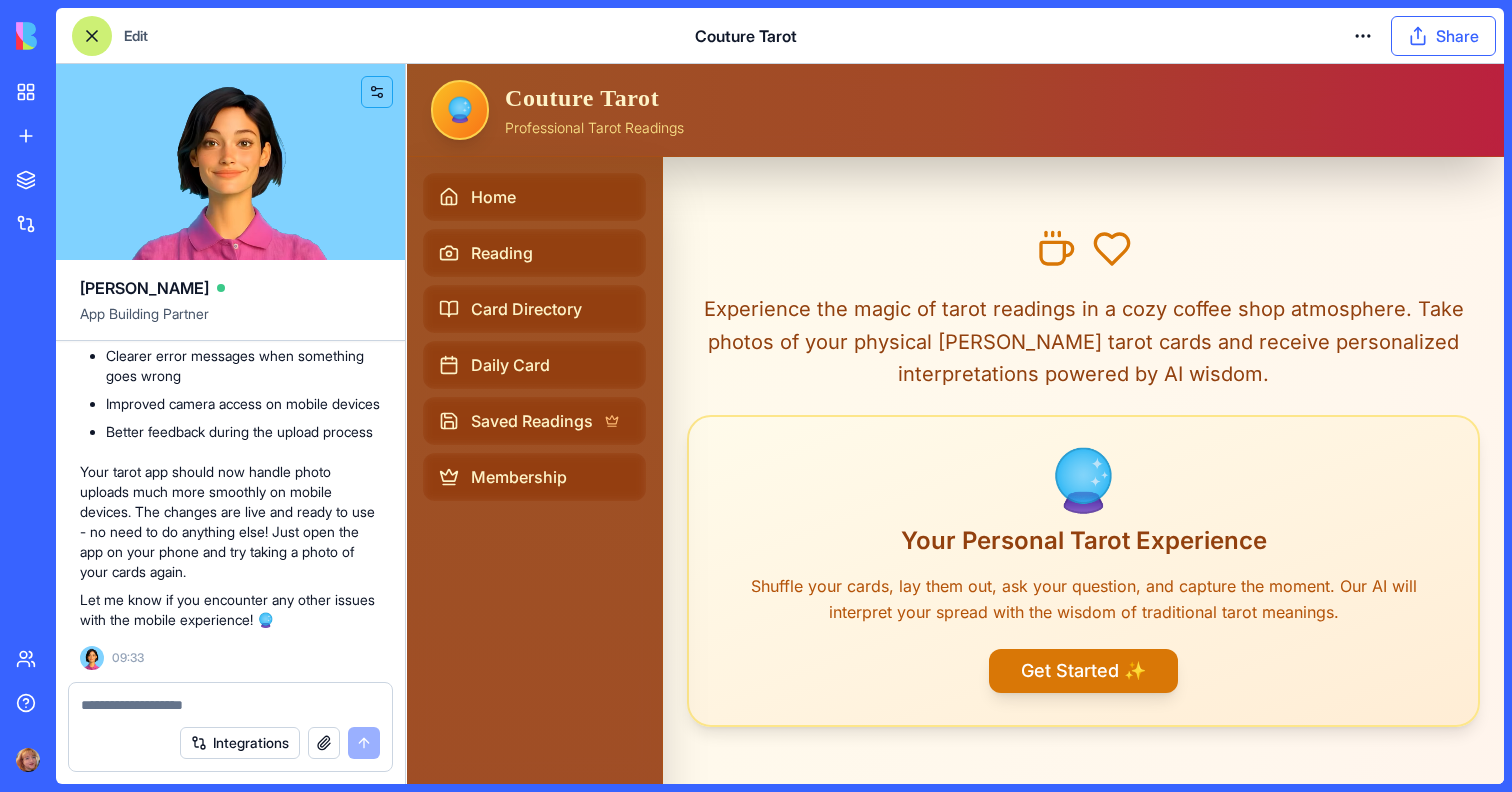 click on "Share" at bounding box center [1443, 36] 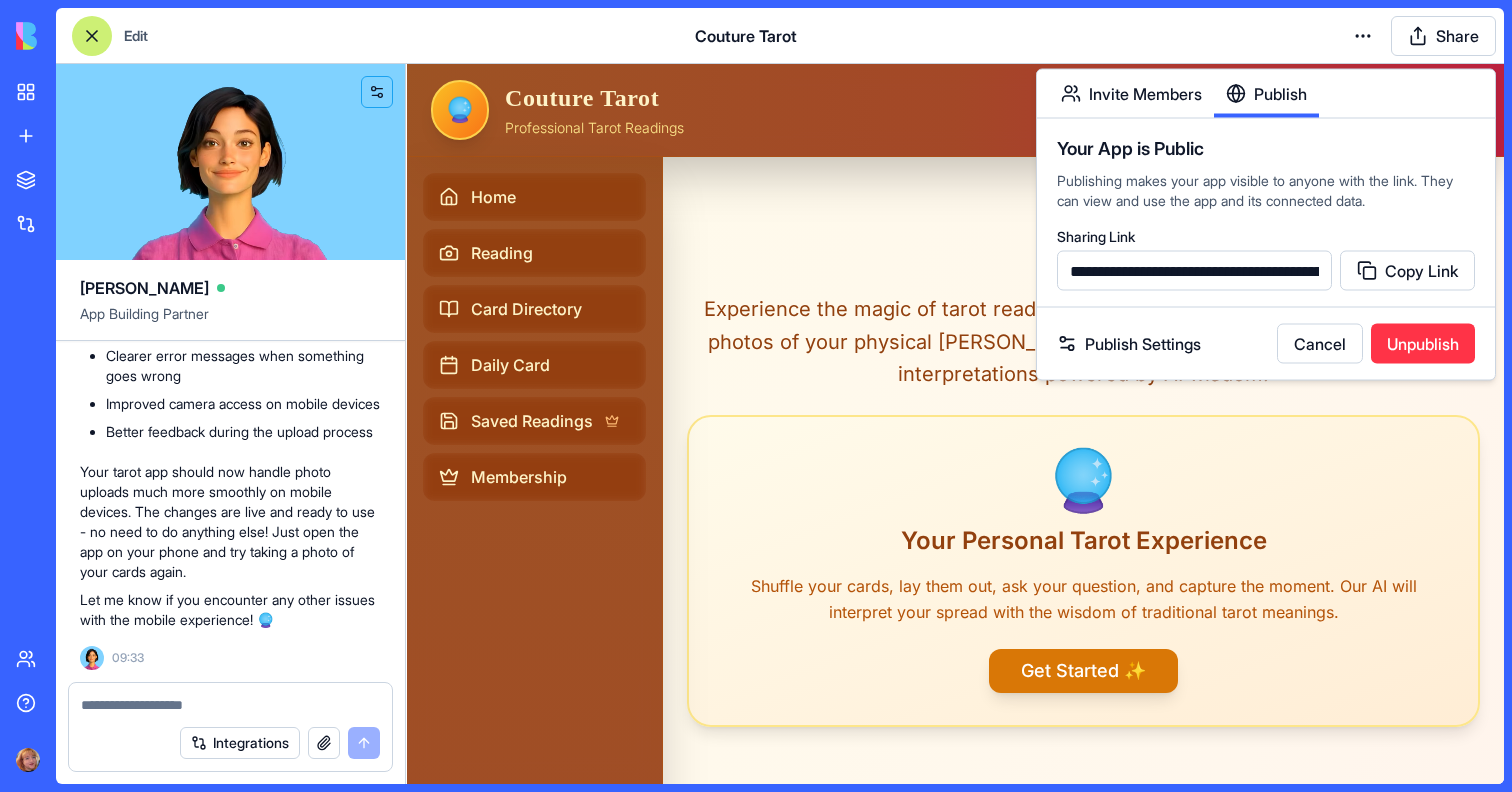 click on "Publish" at bounding box center (1266, 94) 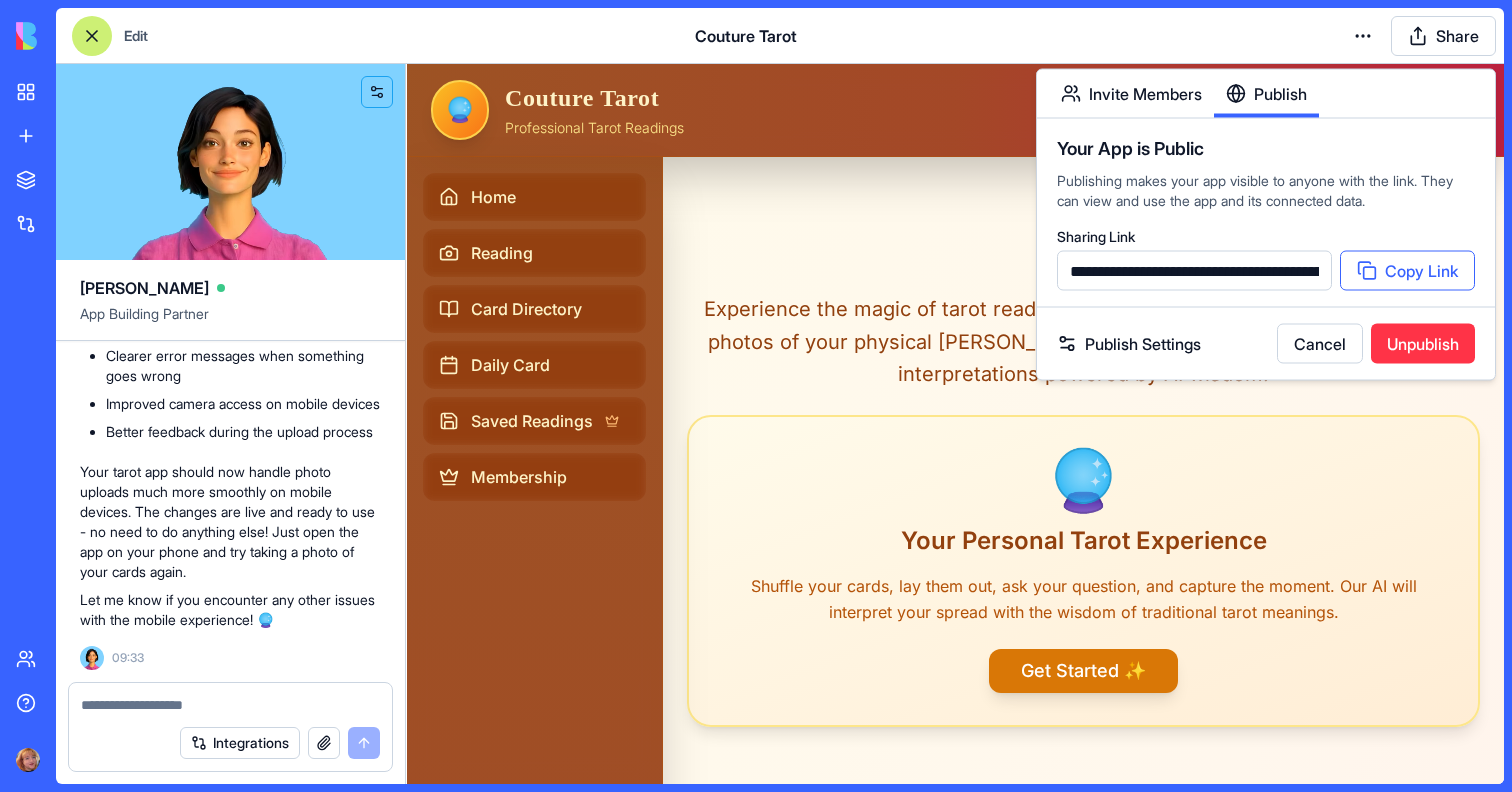 click on "Copy Link" at bounding box center (1407, 271) 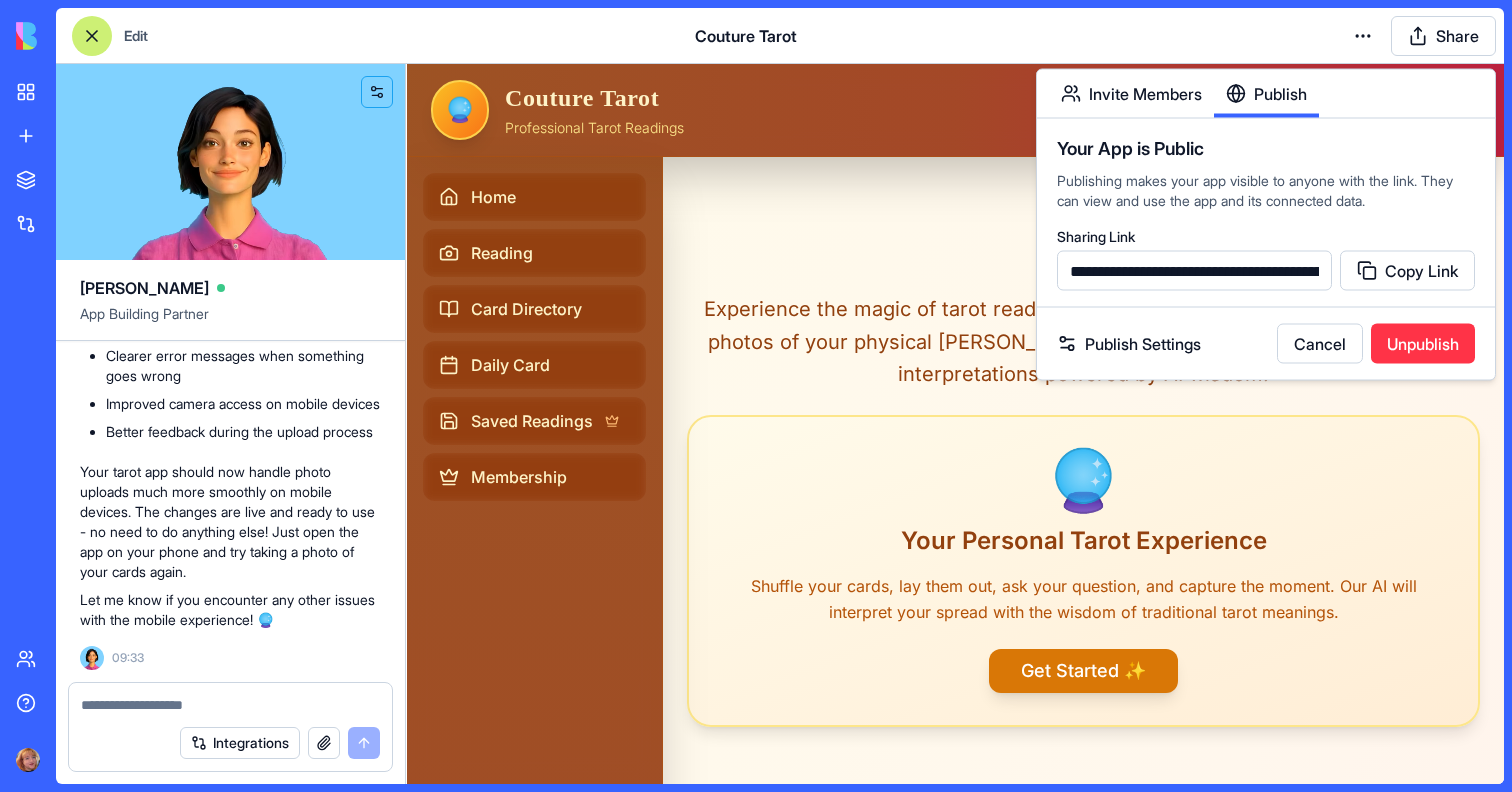 click at bounding box center (230, 705) 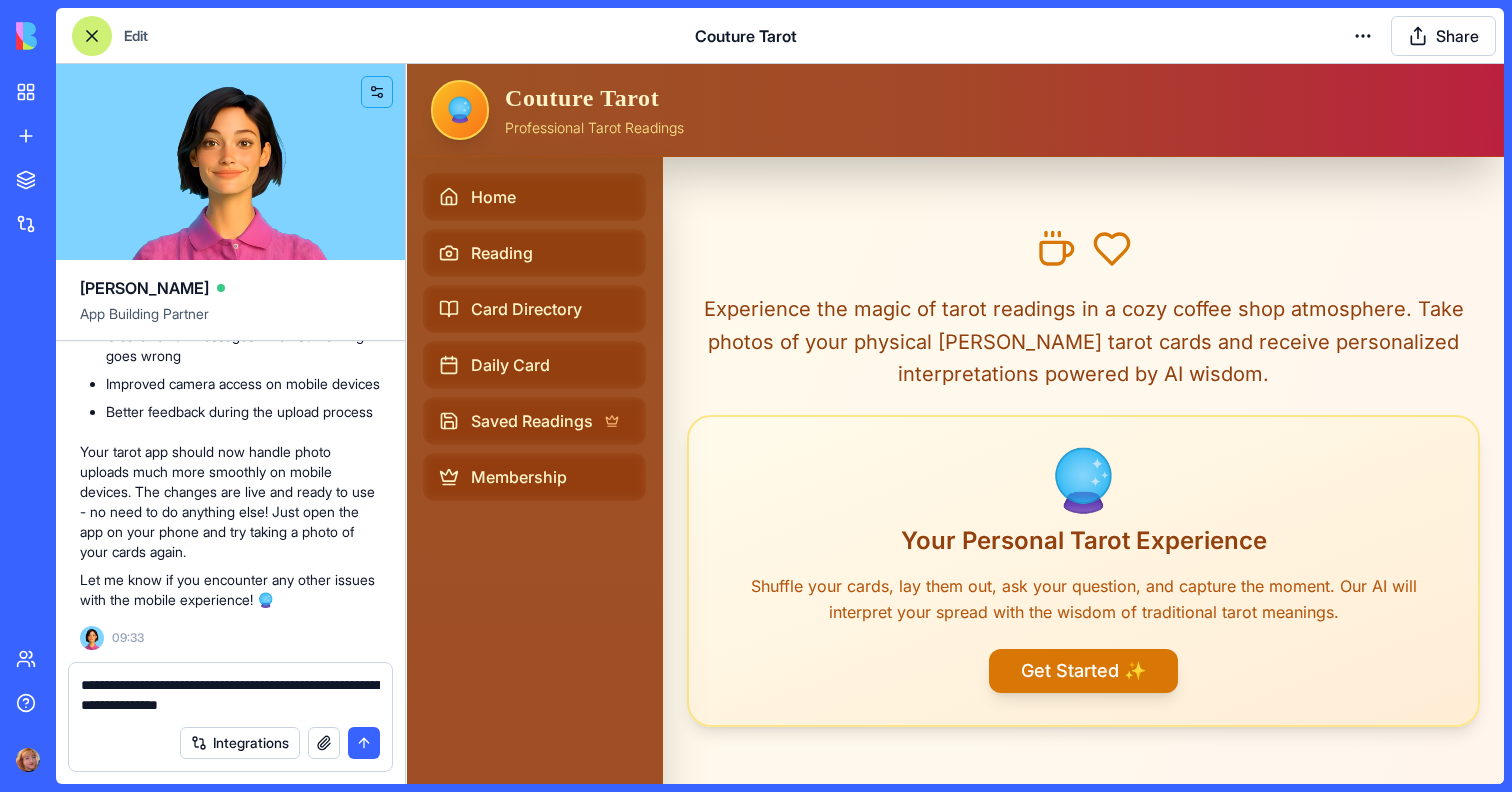 type on "**********" 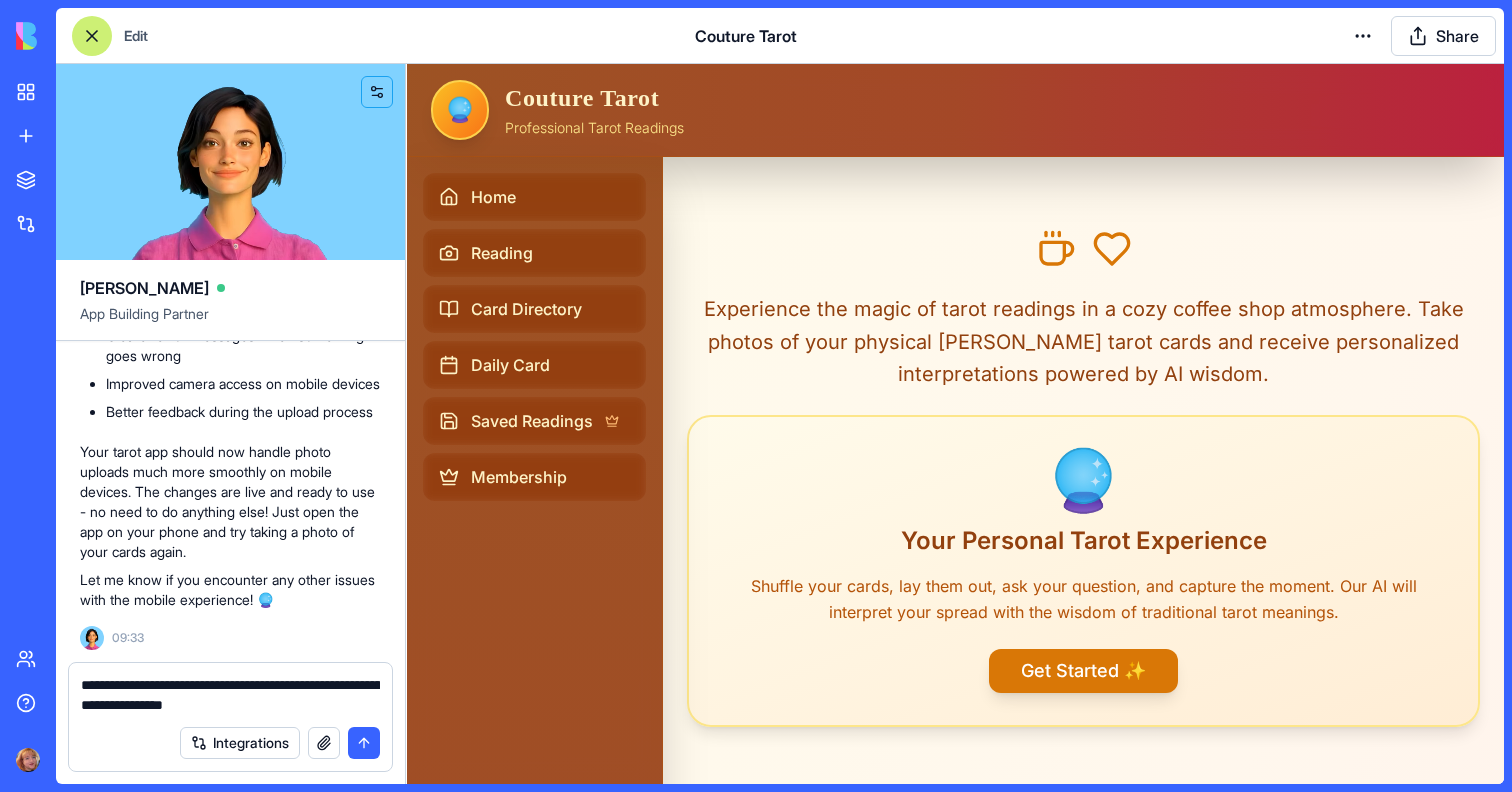 type 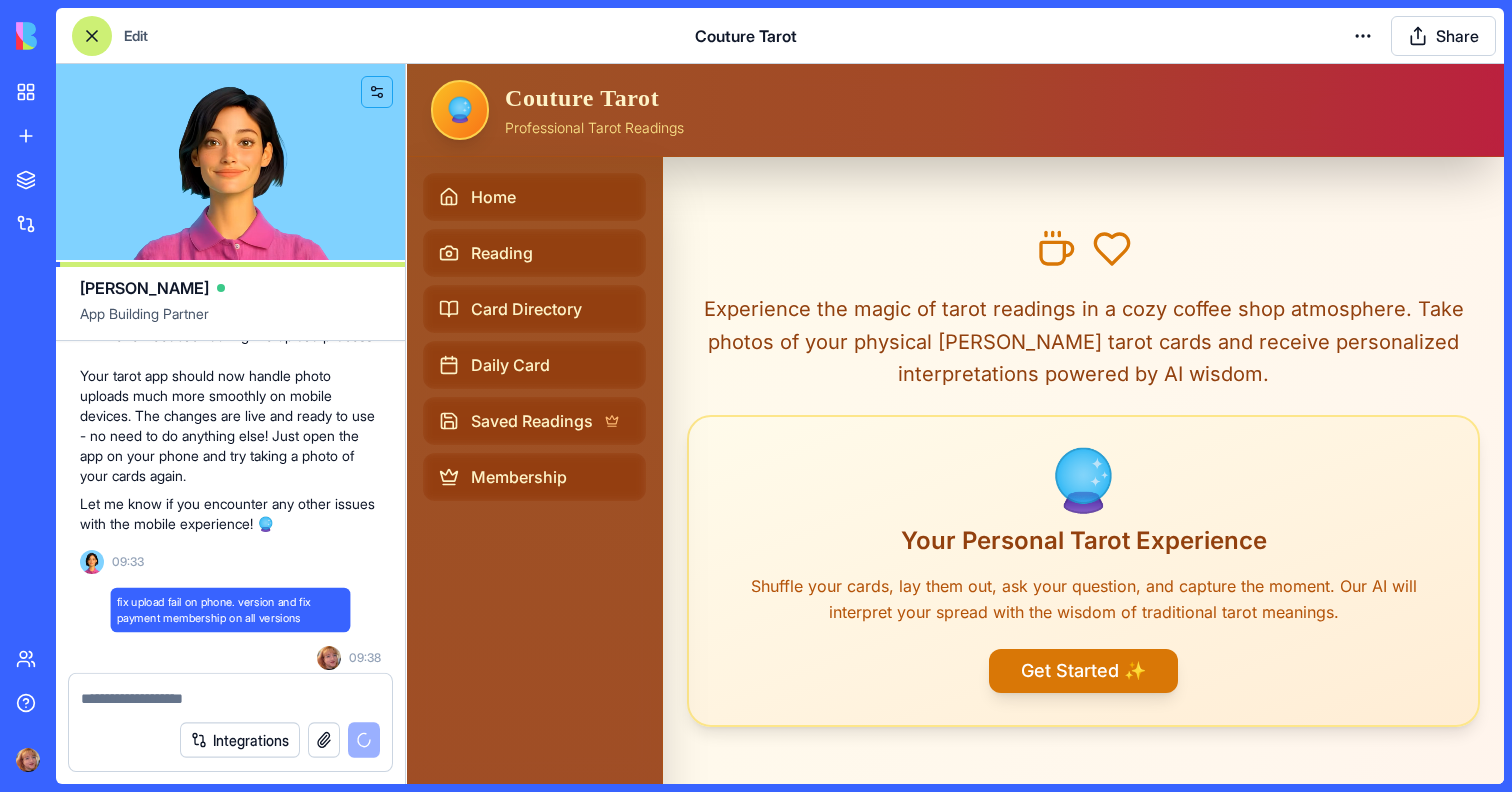 scroll, scrollTop: 67156, scrollLeft: 0, axis: vertical 